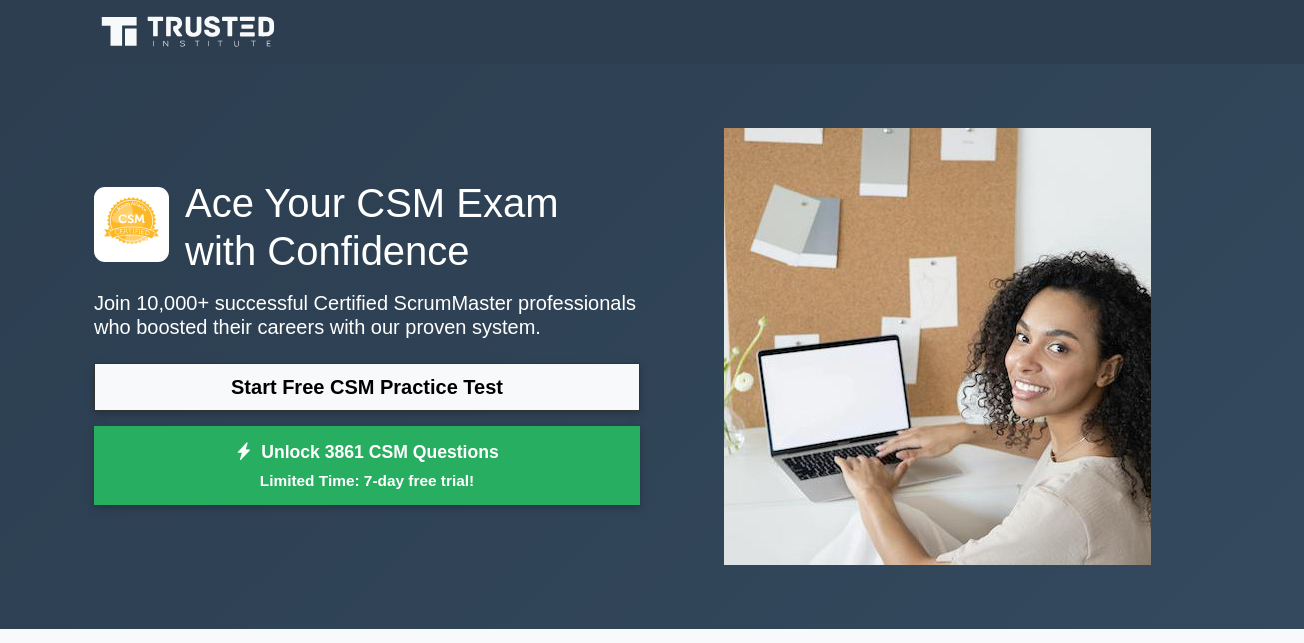scroll, scrollTop: 0, scrollLeft: 0, axis: both 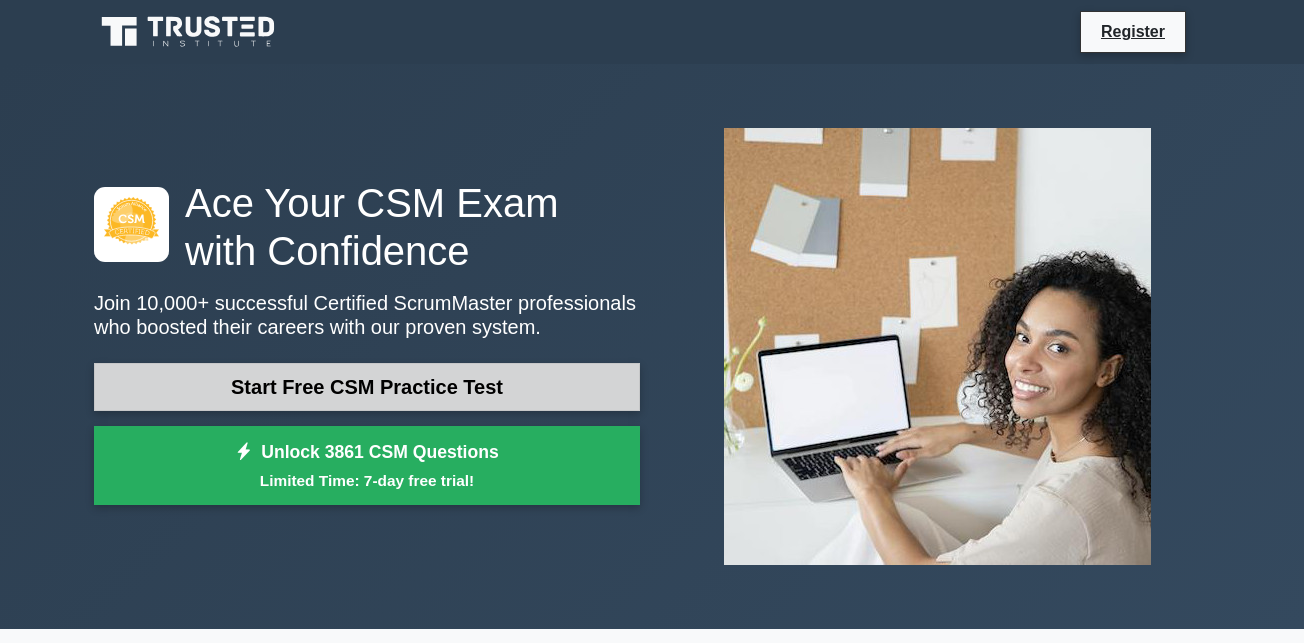 click on "Start Free CSM Practice Test" at bounding box center (367, 387) 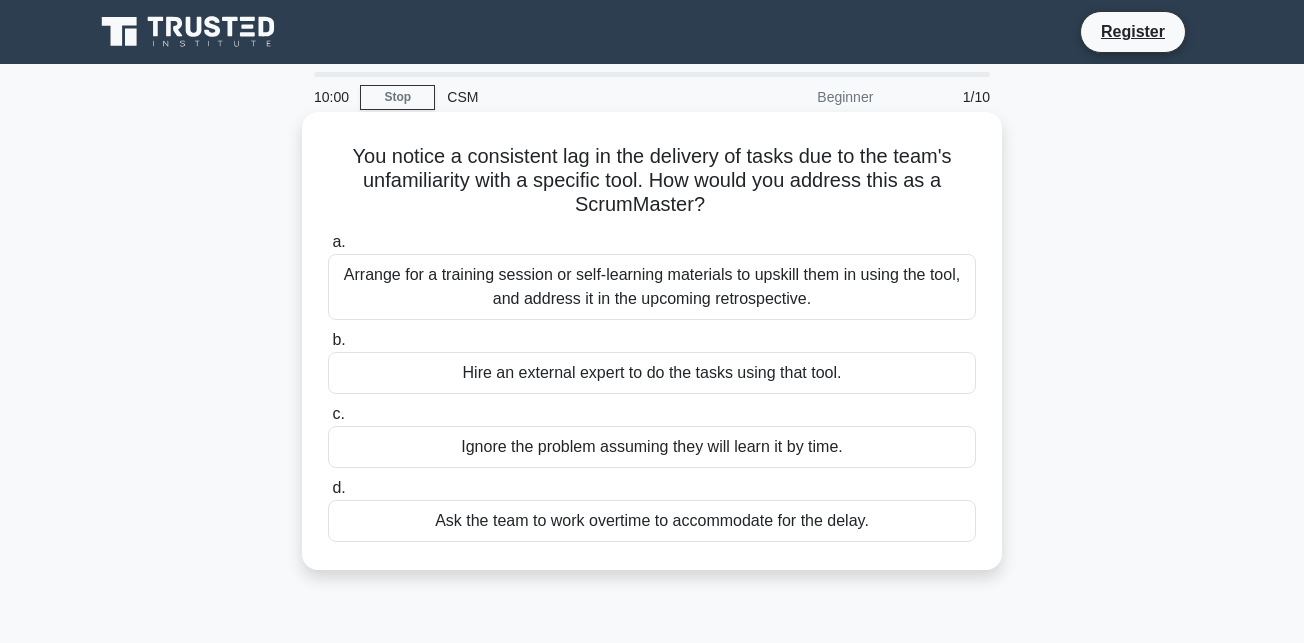scroll, scrollTop: 0, scrollLeft: 0, axis: both 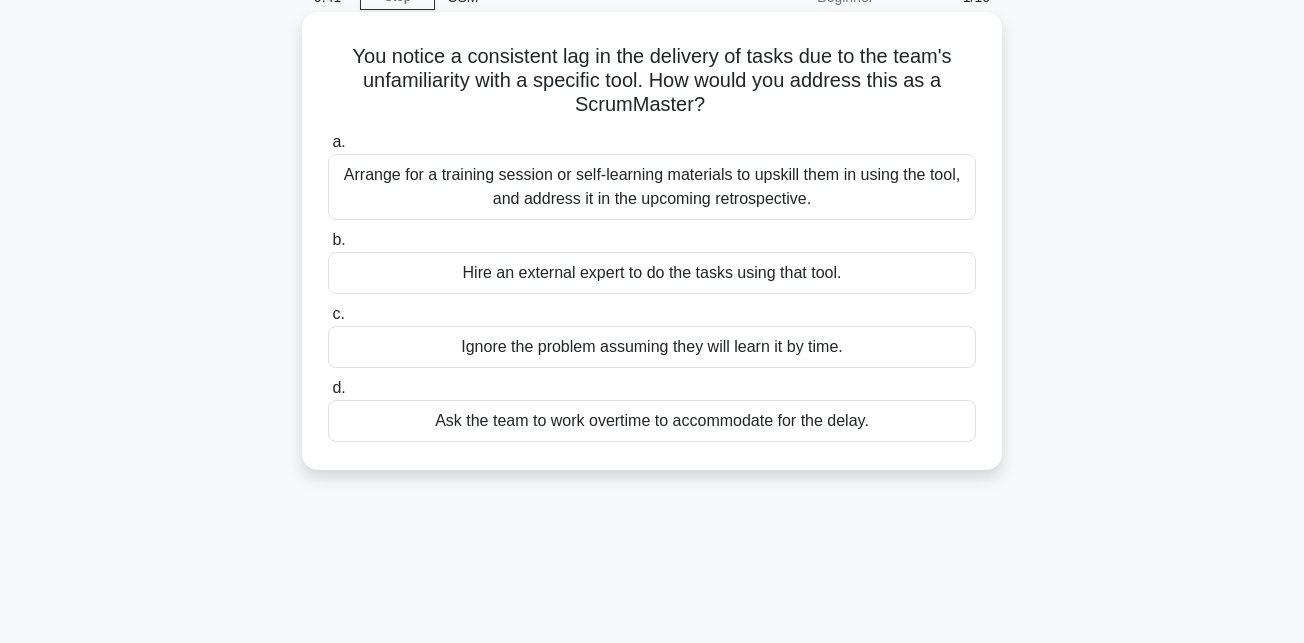 click on "Hire an external expert to do the tasks using that tool." at bounding box center (652, 273) 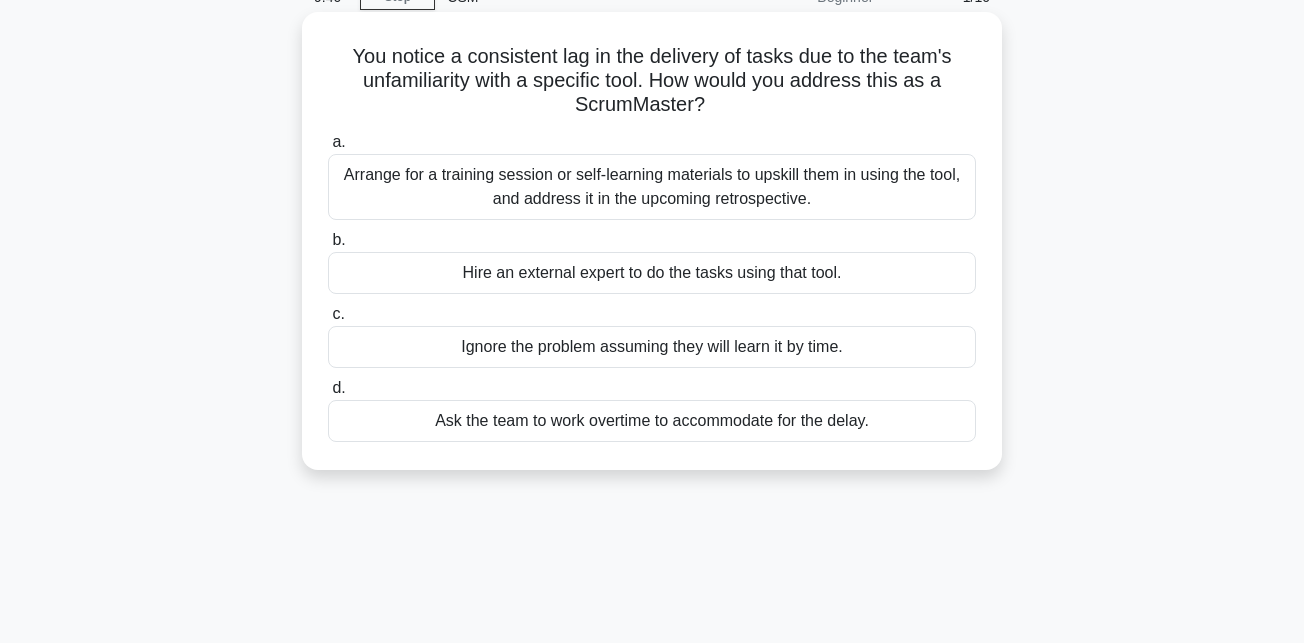 drag, startPoint x: 651, startPoint y: 310, endPoint x: 644, endPoint y: 349, distance: 39.623226 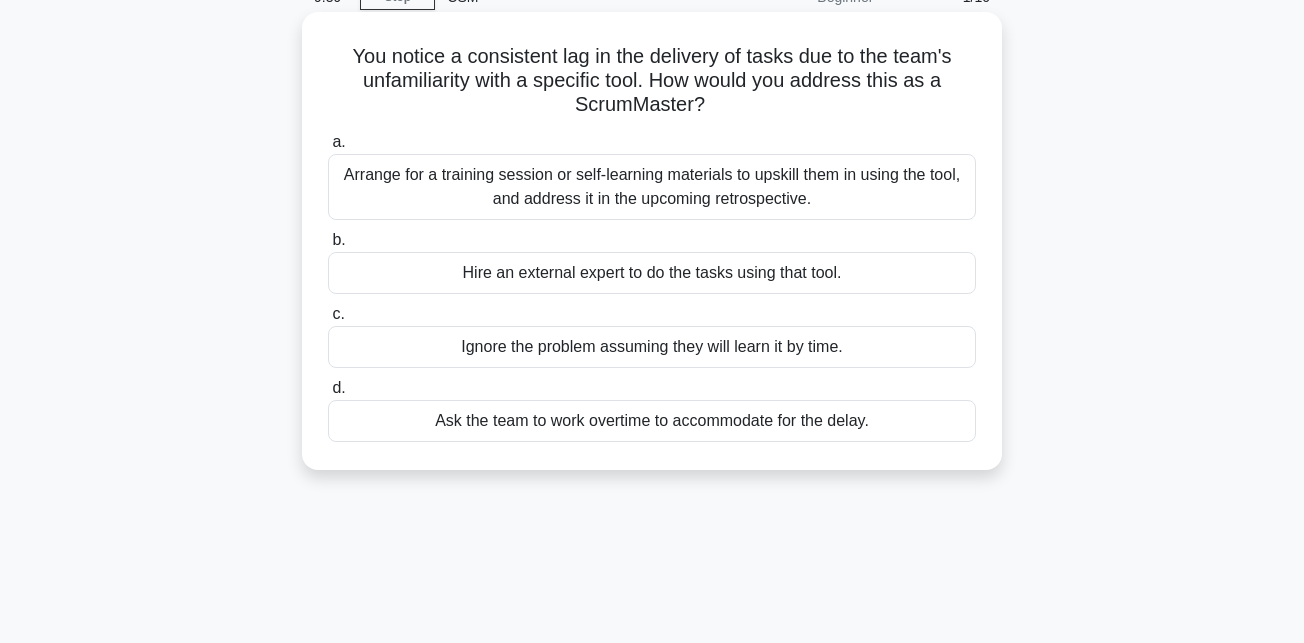 click on "Ignore the problem assuming they will learn it by time." at bounding box center (652, 347) 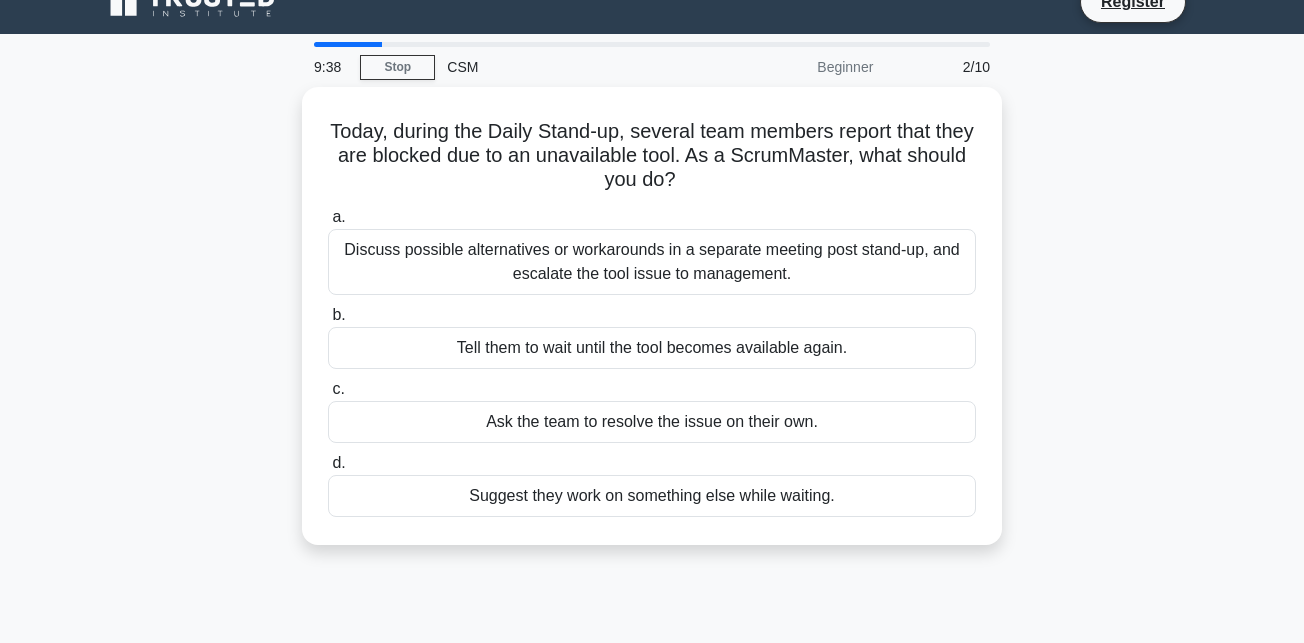 scroll, scrollTop: 0, scrollLeft: 0, axis: both 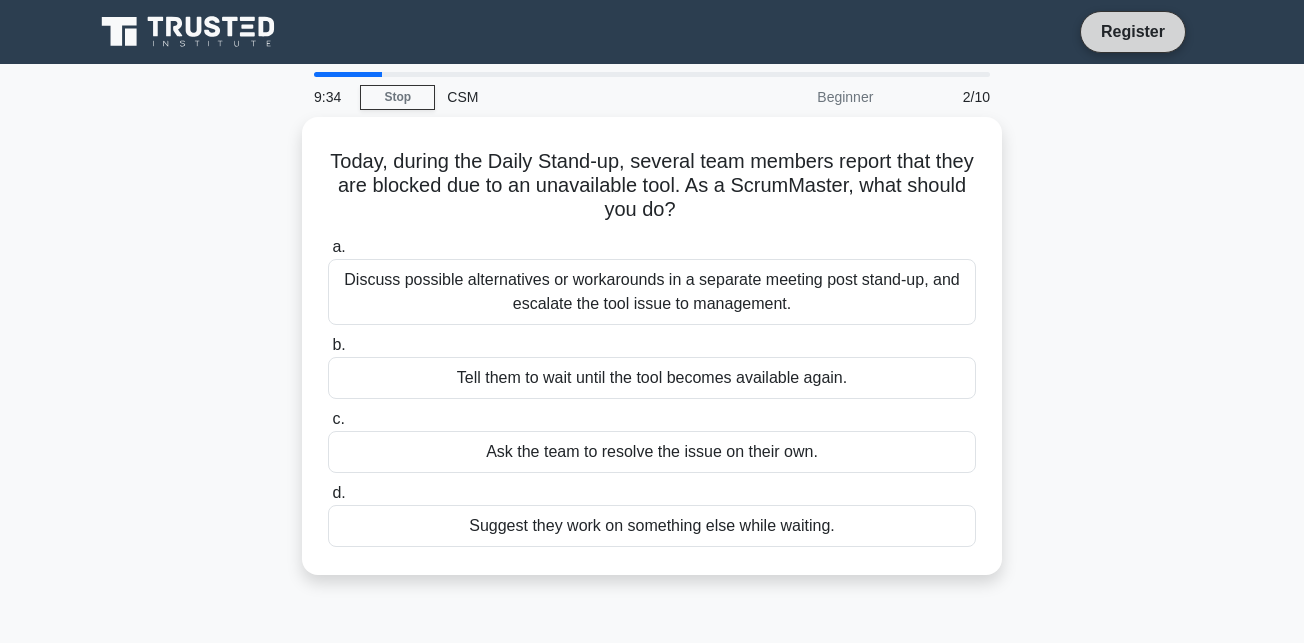 click on "Register" at bounding box center [1133, 31] 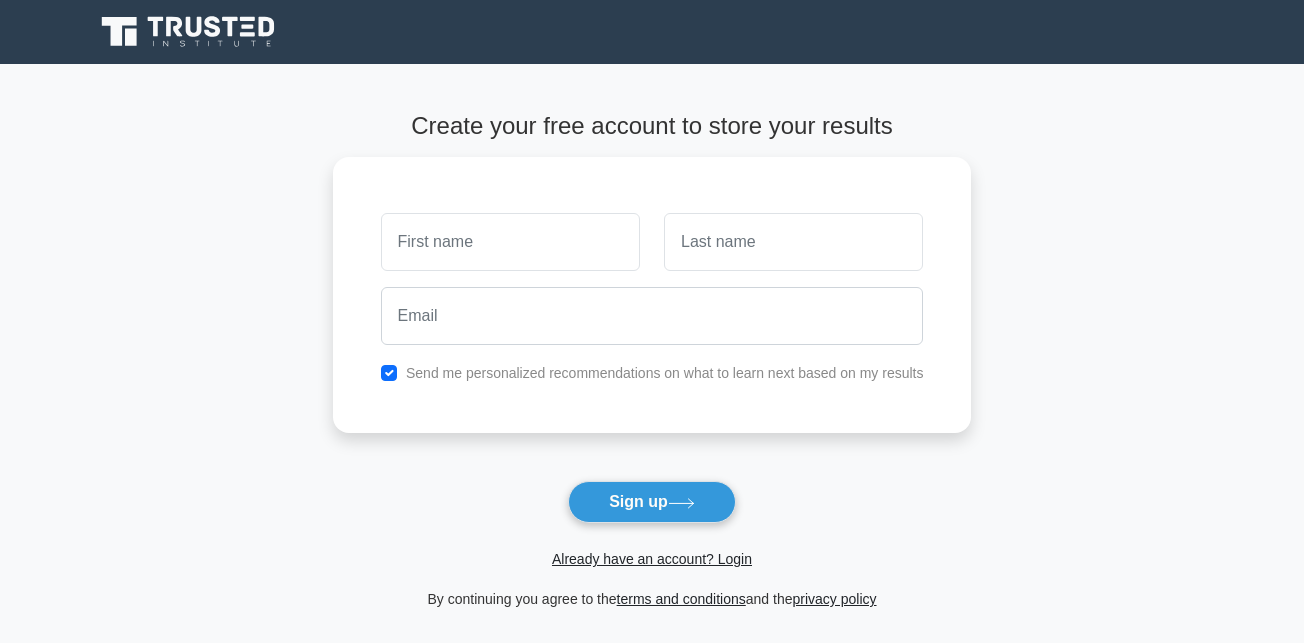 scroll, scrollTop: 0, scrollLeft: 0, axis: both 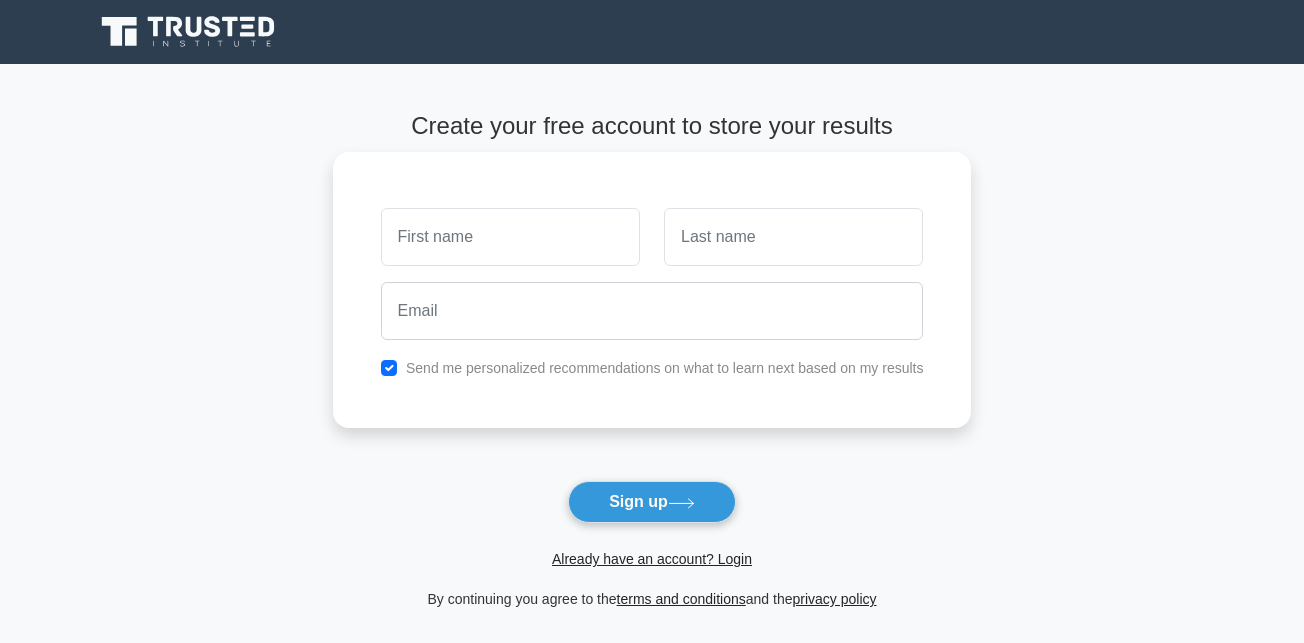 drag, startPoint x: 450, startPoint y: 253, endPoint x: 468, endPoint y: 266, distance: 22.203604 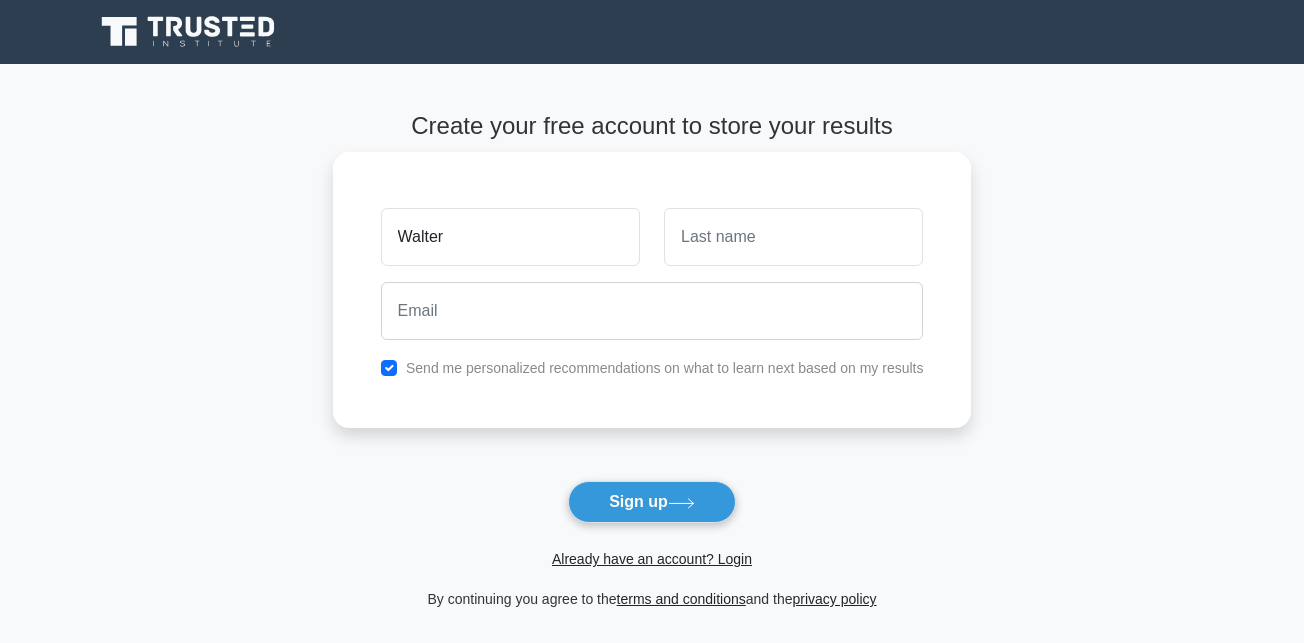 type on "[FIRST]" 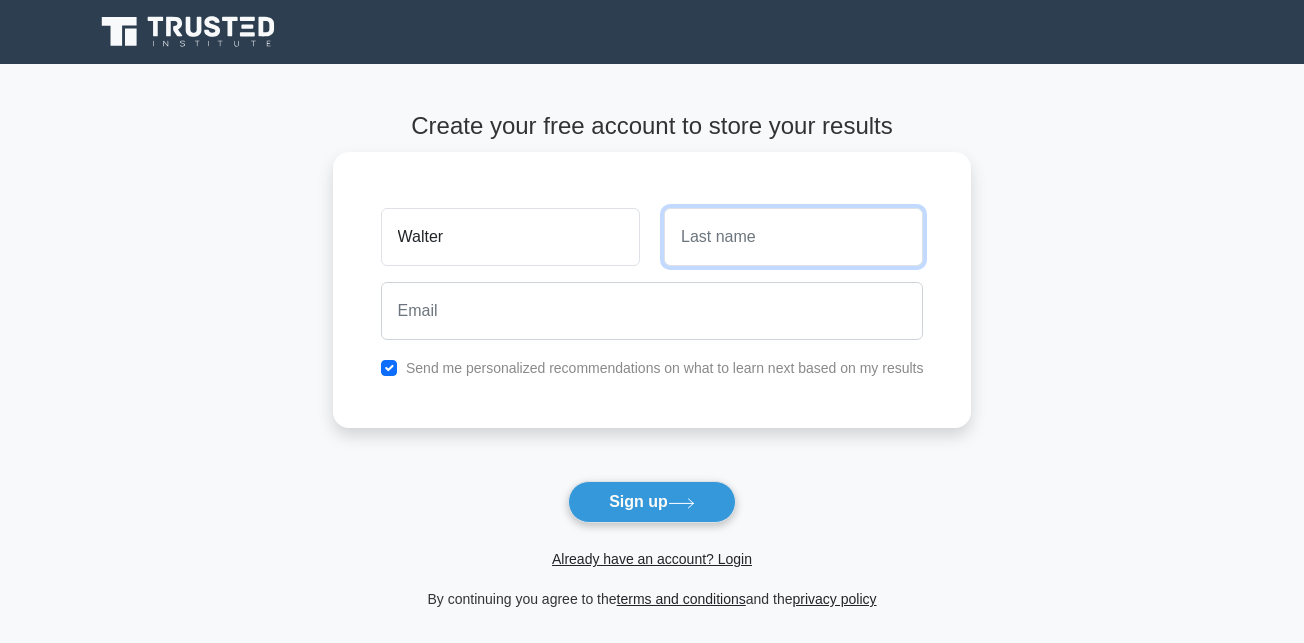 click at bounding box center [793, 237] 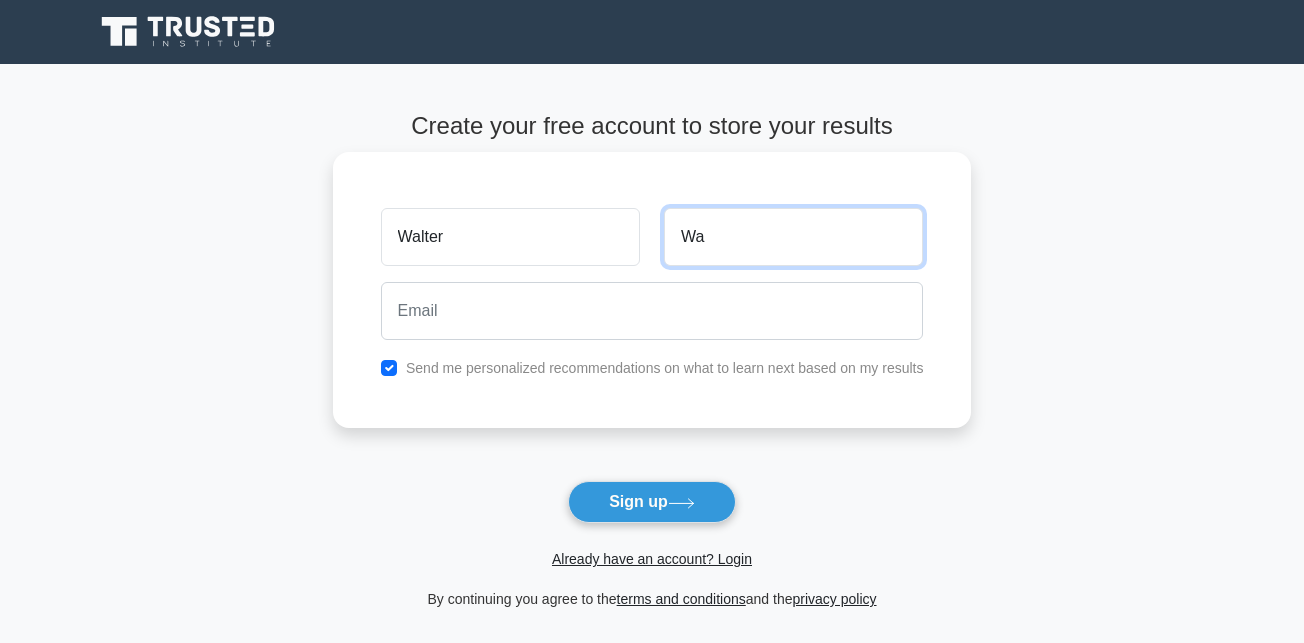 type on "W" 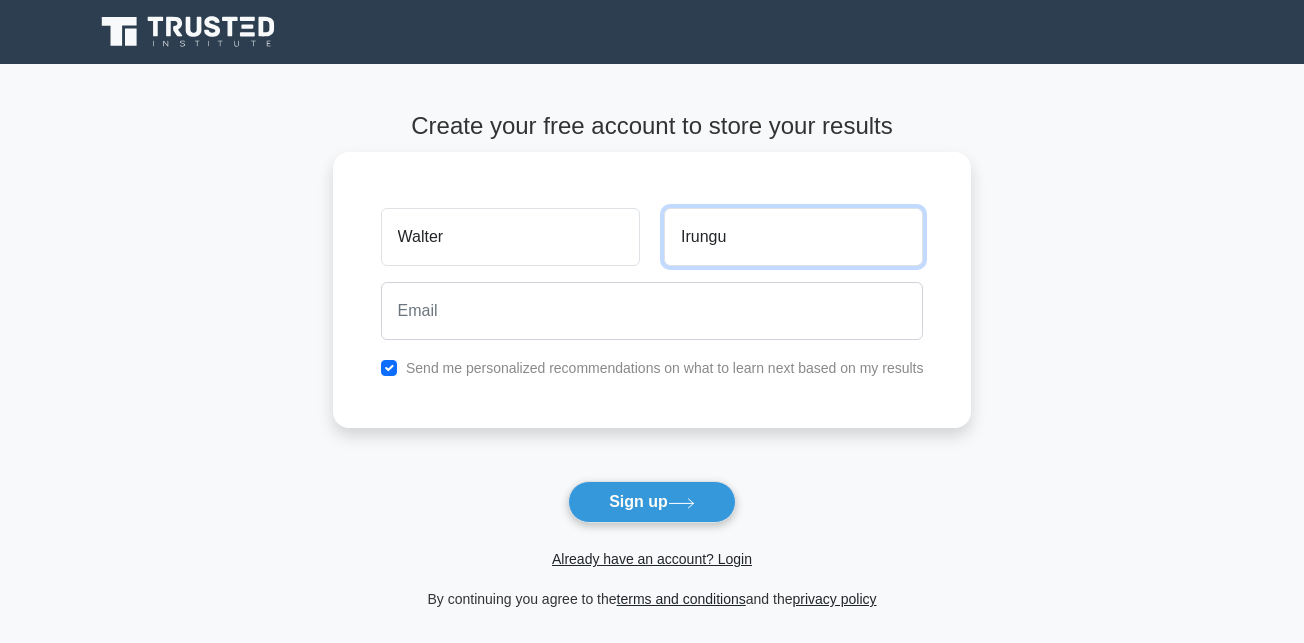 type on "Irungu" 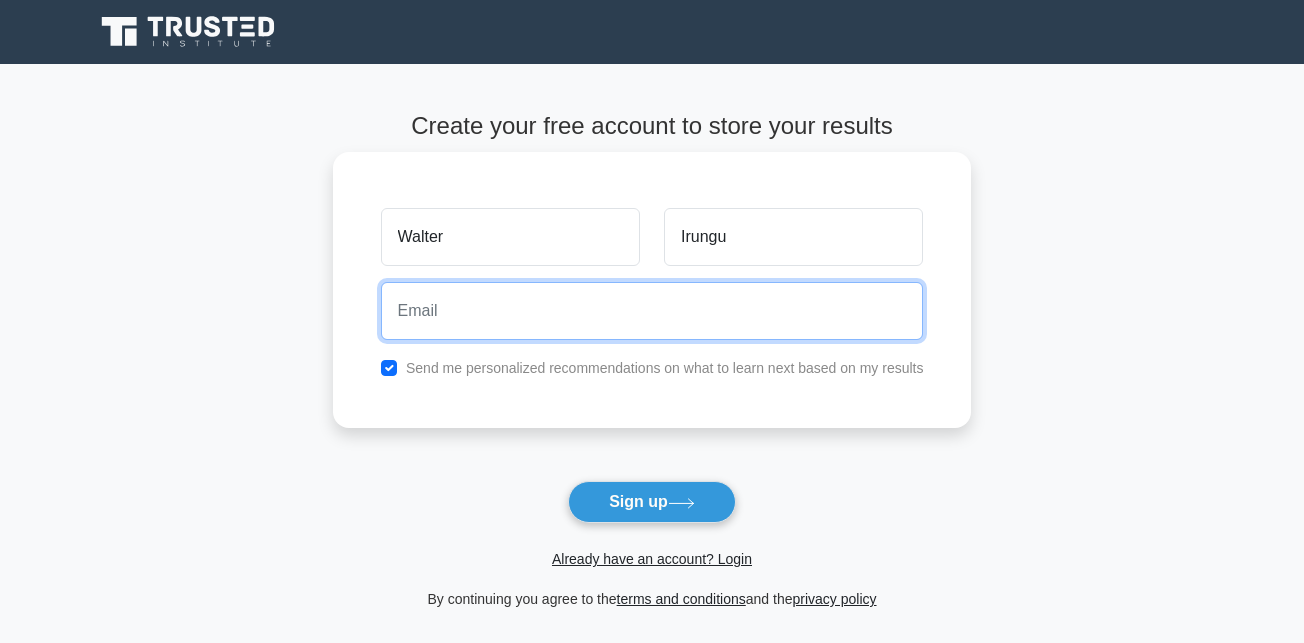 click at bounding box center [652, 311] 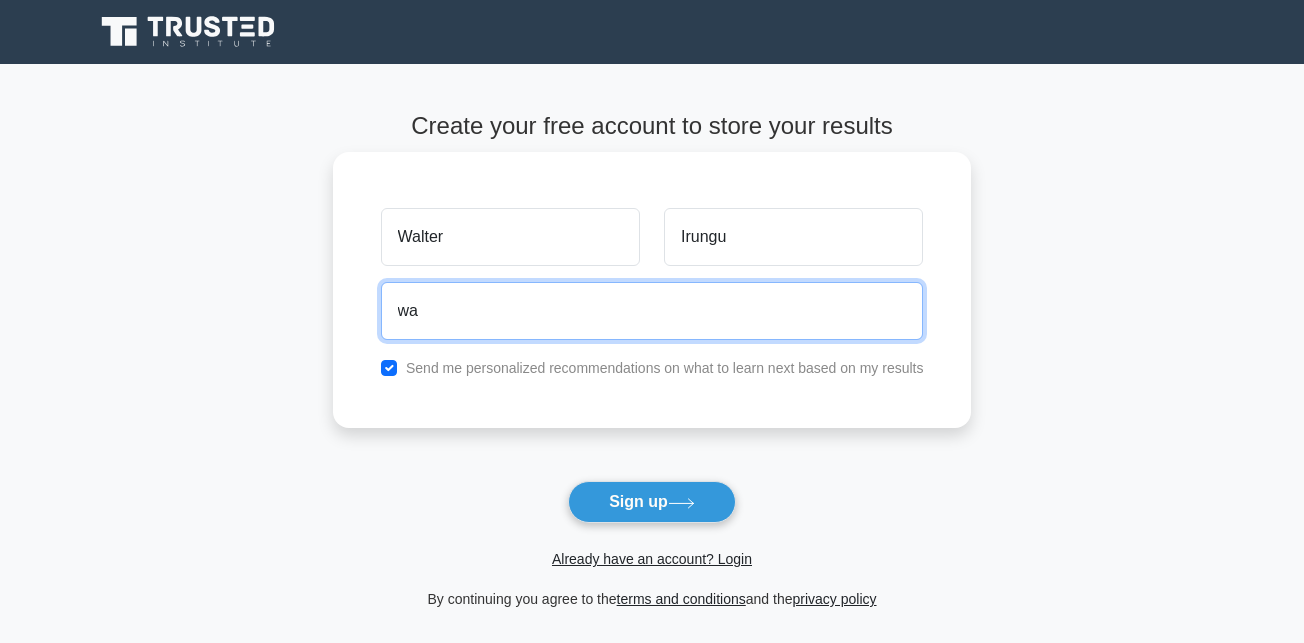type on "w" 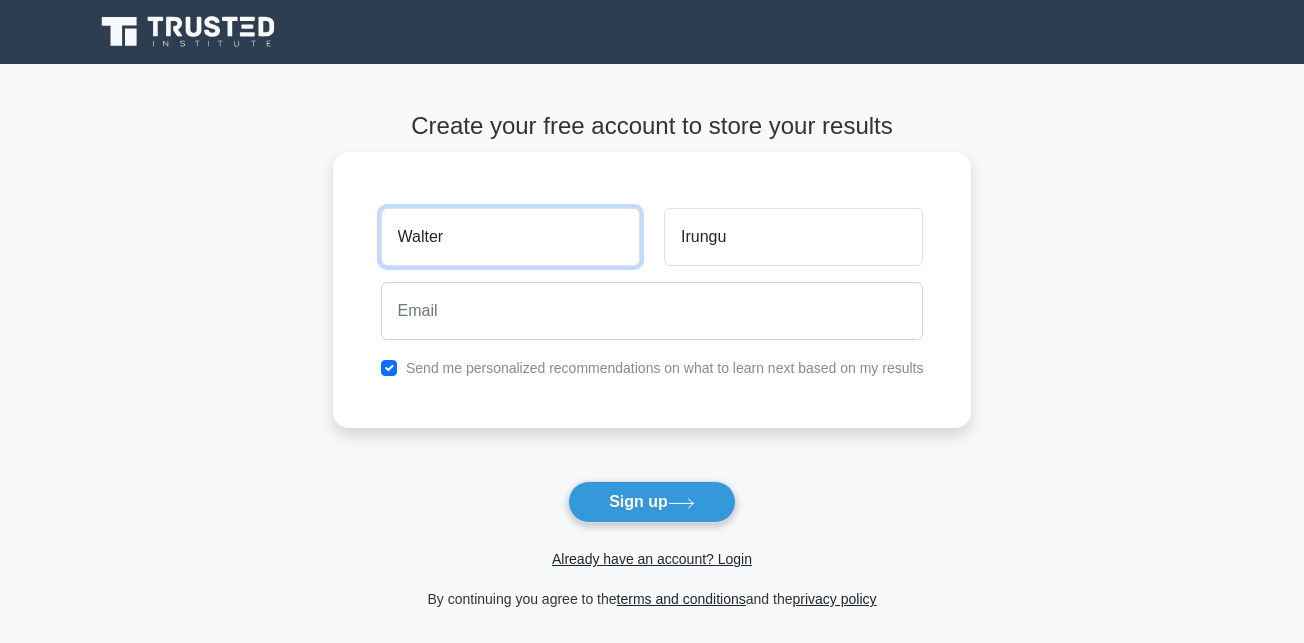click on "Walter" at bounding box center (510, 237) 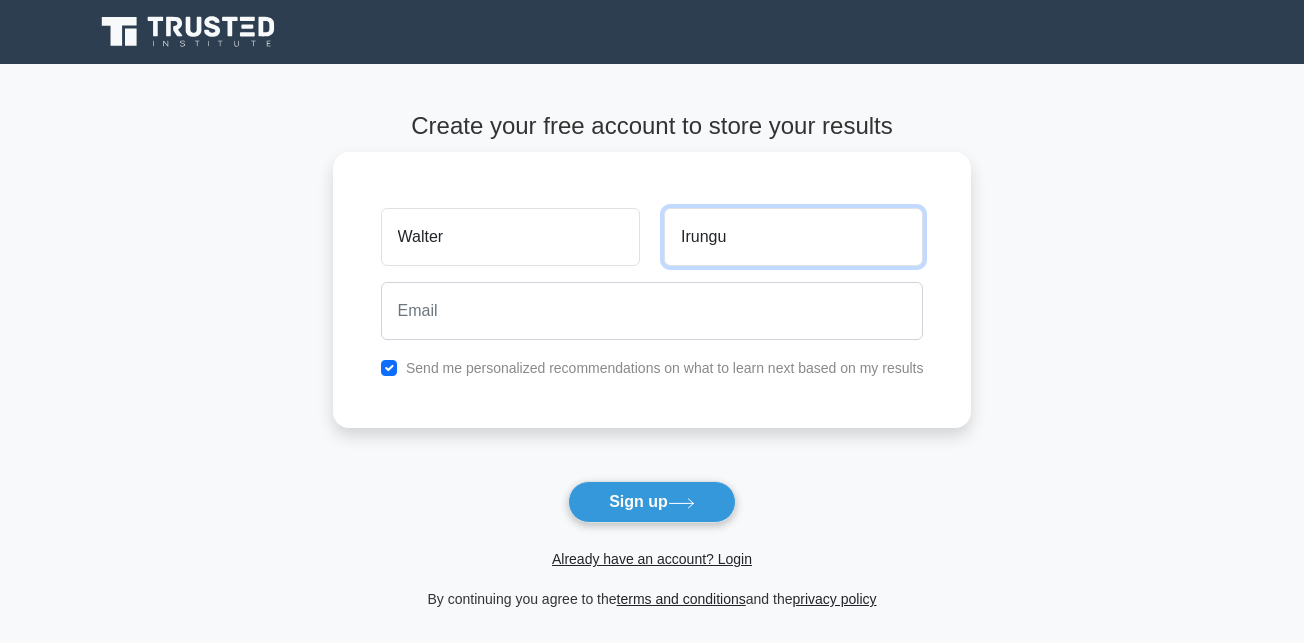 click on "Irungu" at bounding box center [793, 237] 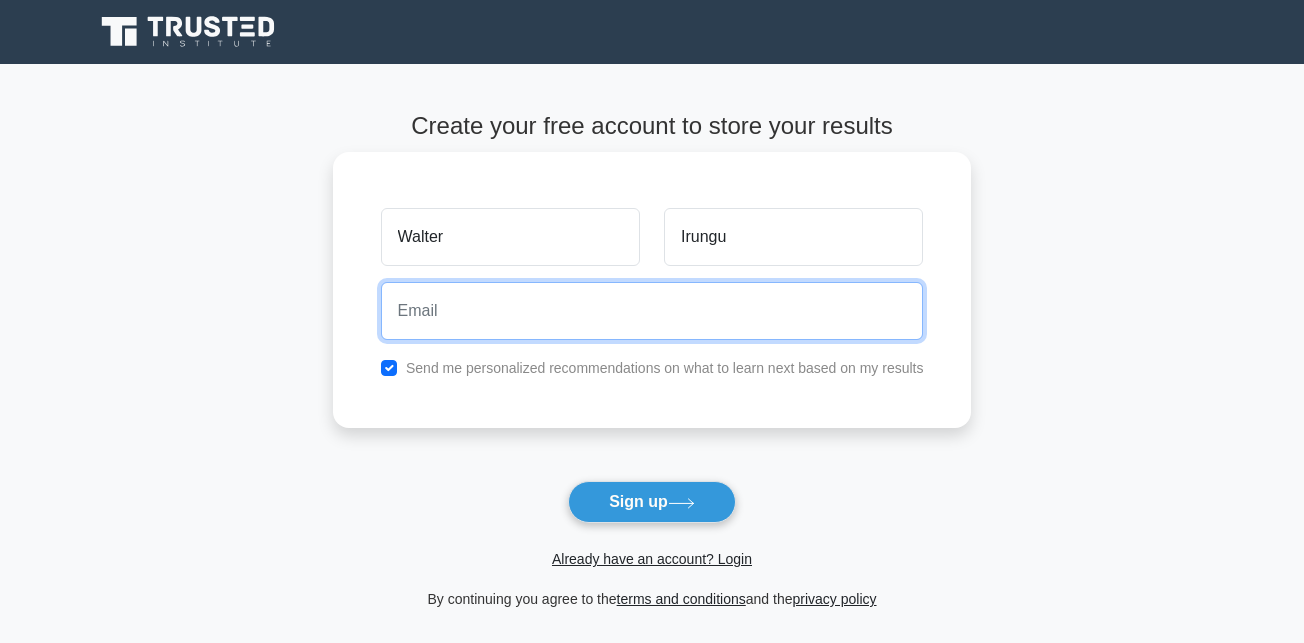 click at bounding box center (652, 311) 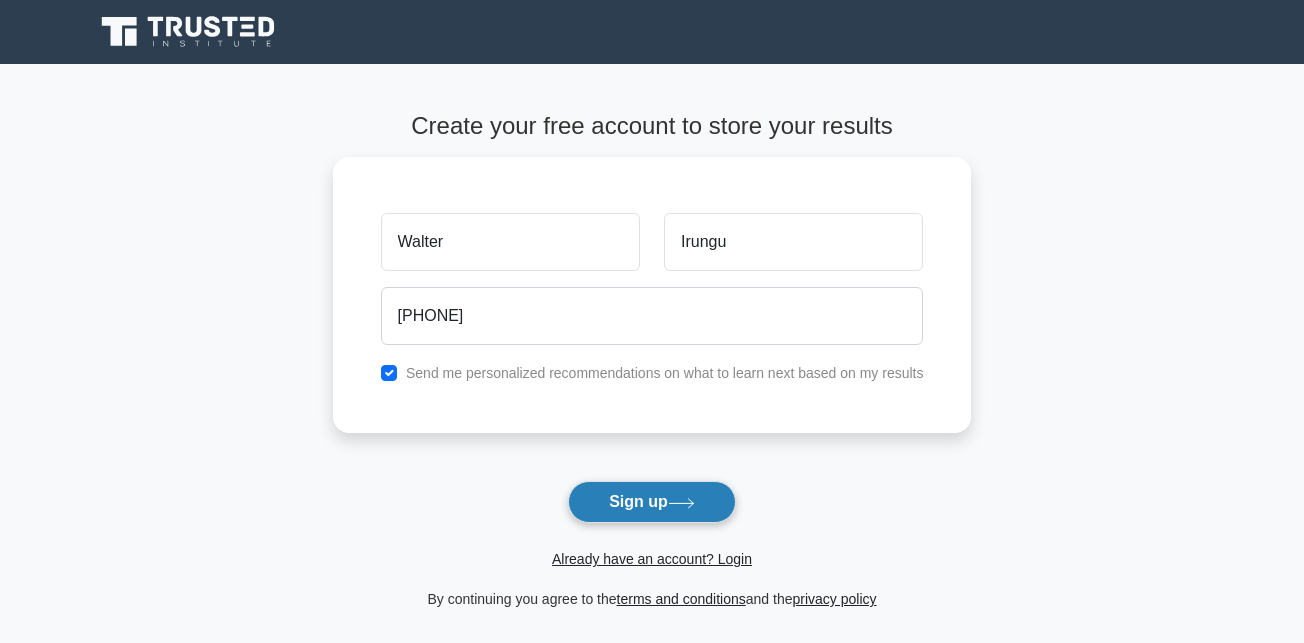 click on "Sign up" at bounding box center (652, 502) 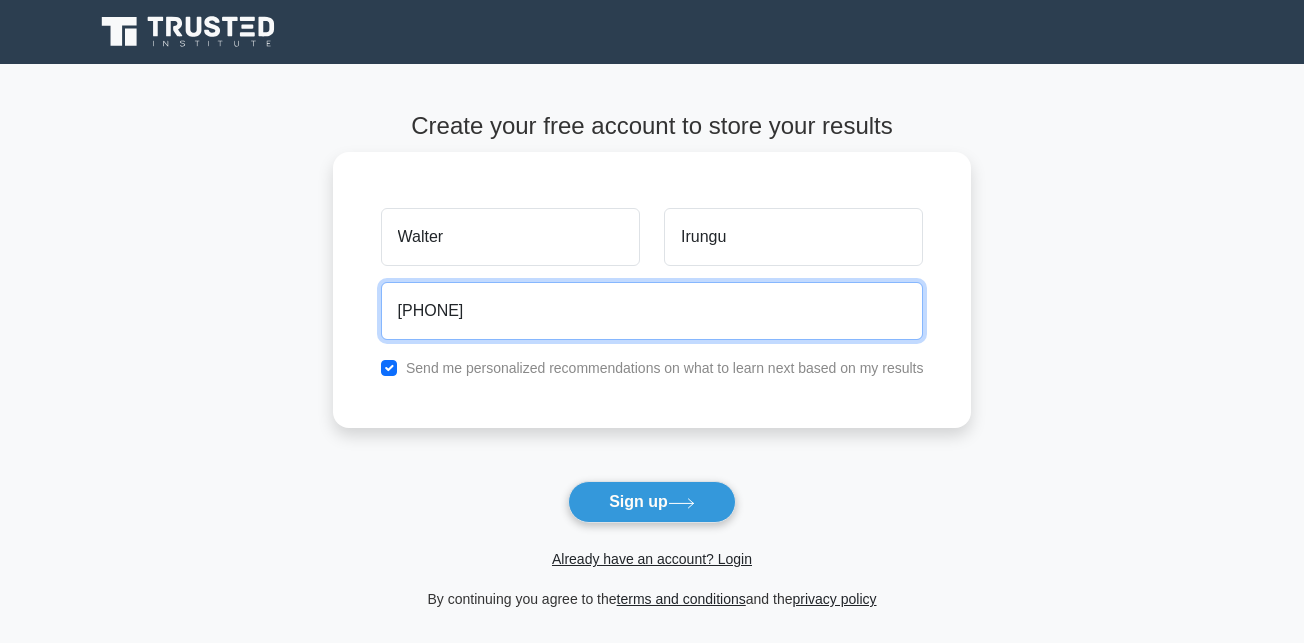 drag, startPoint x: 492, startPoint y: 315, endPoint x: 396, endPoint y: 329, distance: 97.015465 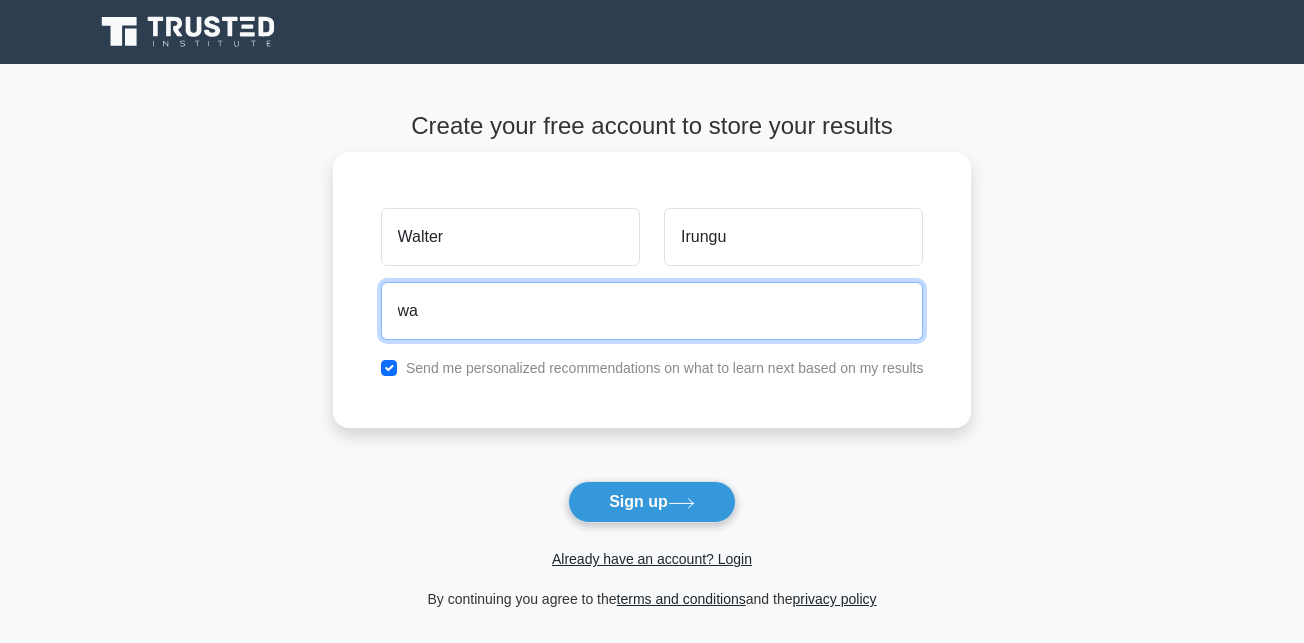 type on "w" 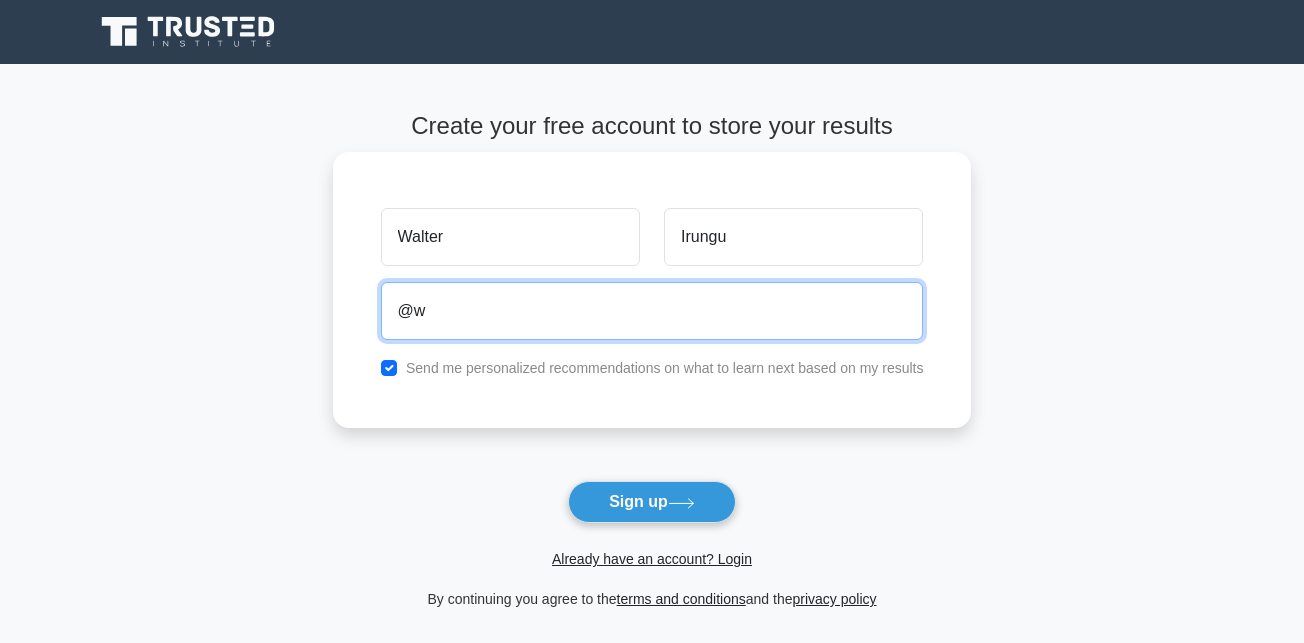 type on "@" 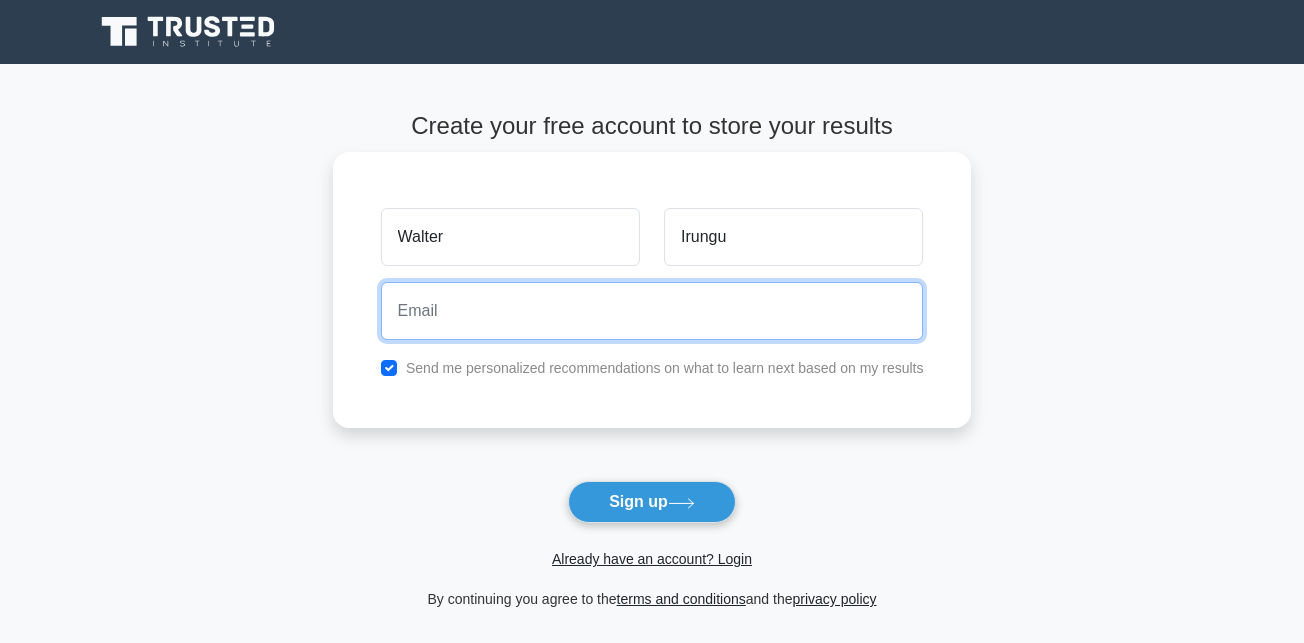 type on """ 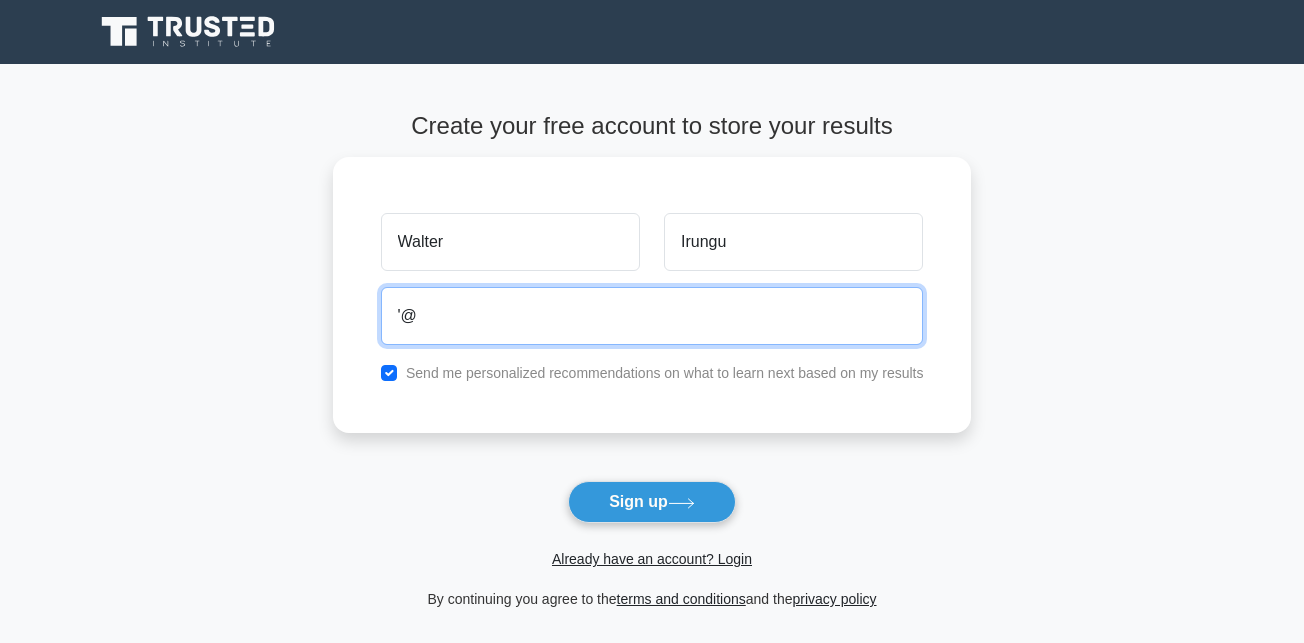 type on "'" 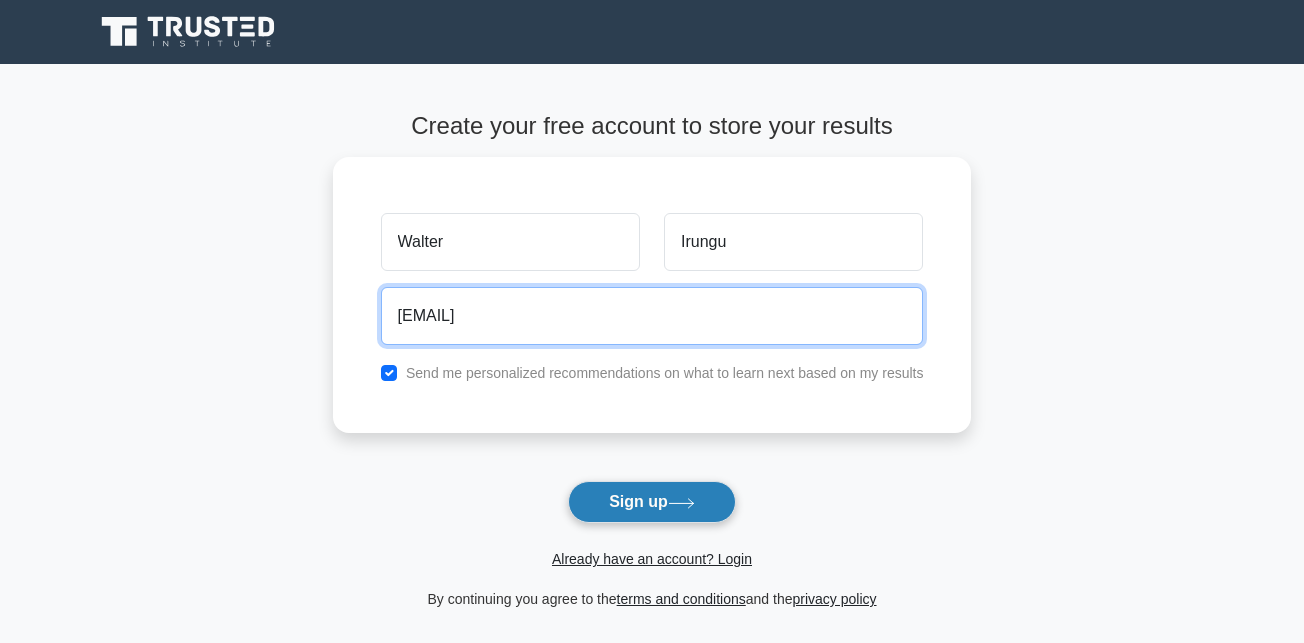 type on "walterirungu35@gmail.com" 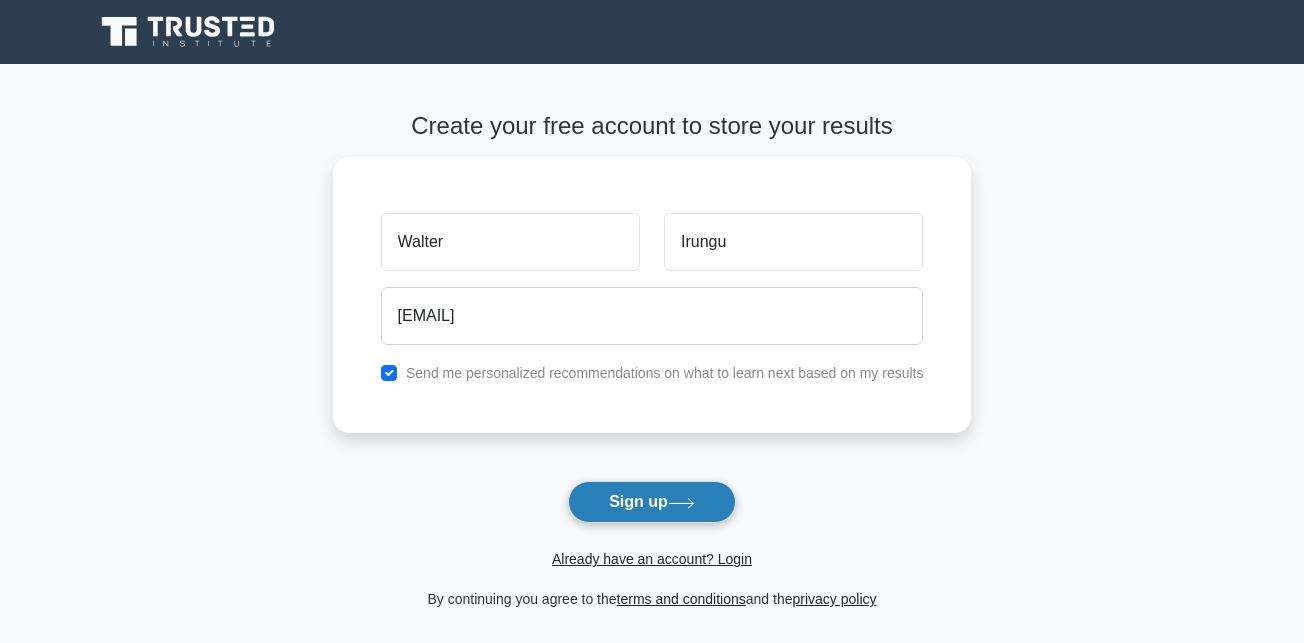 click on "Sign up" at bounding box center [652, 502] 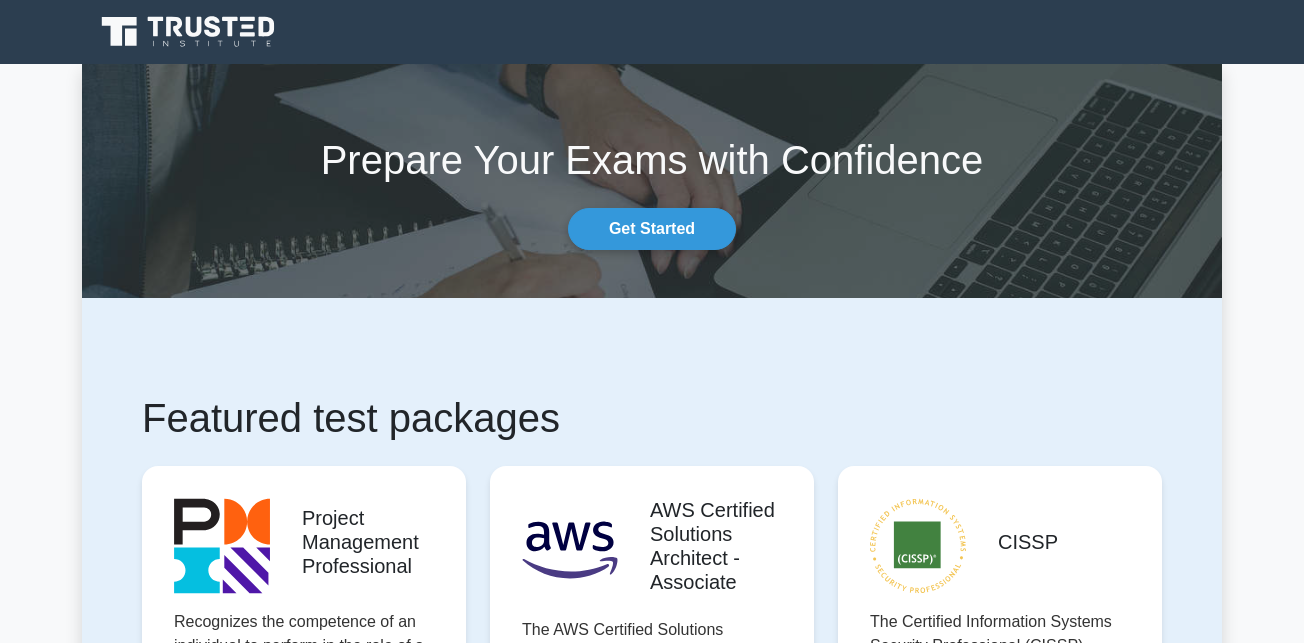 scroll, scrollTop: 0, scrollLeft: 0, axis: both 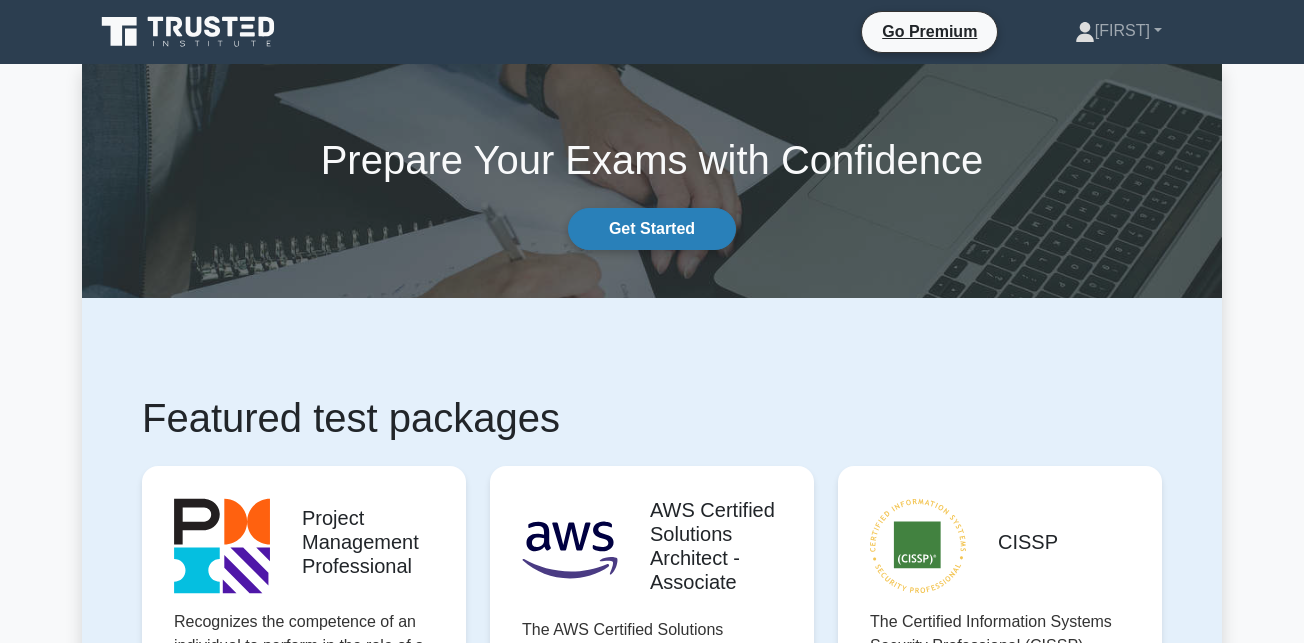 click on "Get Started" at bounding box center (652, 229) 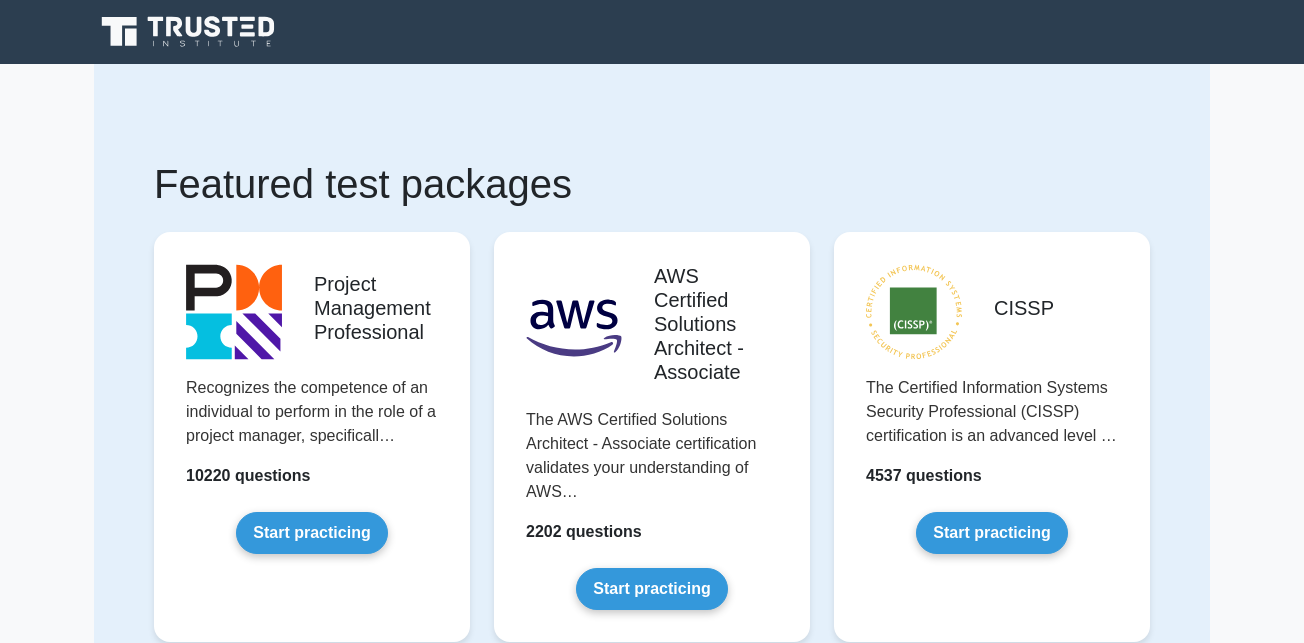 scroll, scrollTop: 0, scrollLeft: 0, axis: both 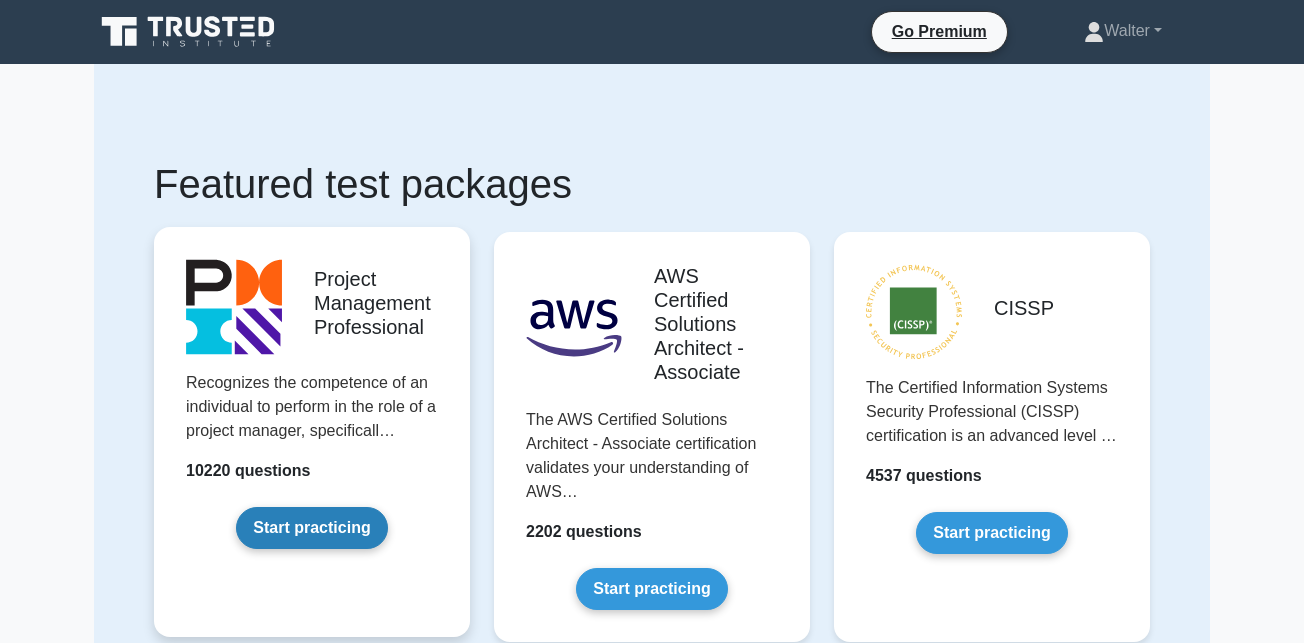 click on "Start practicing" at bounding box center (311, 528) 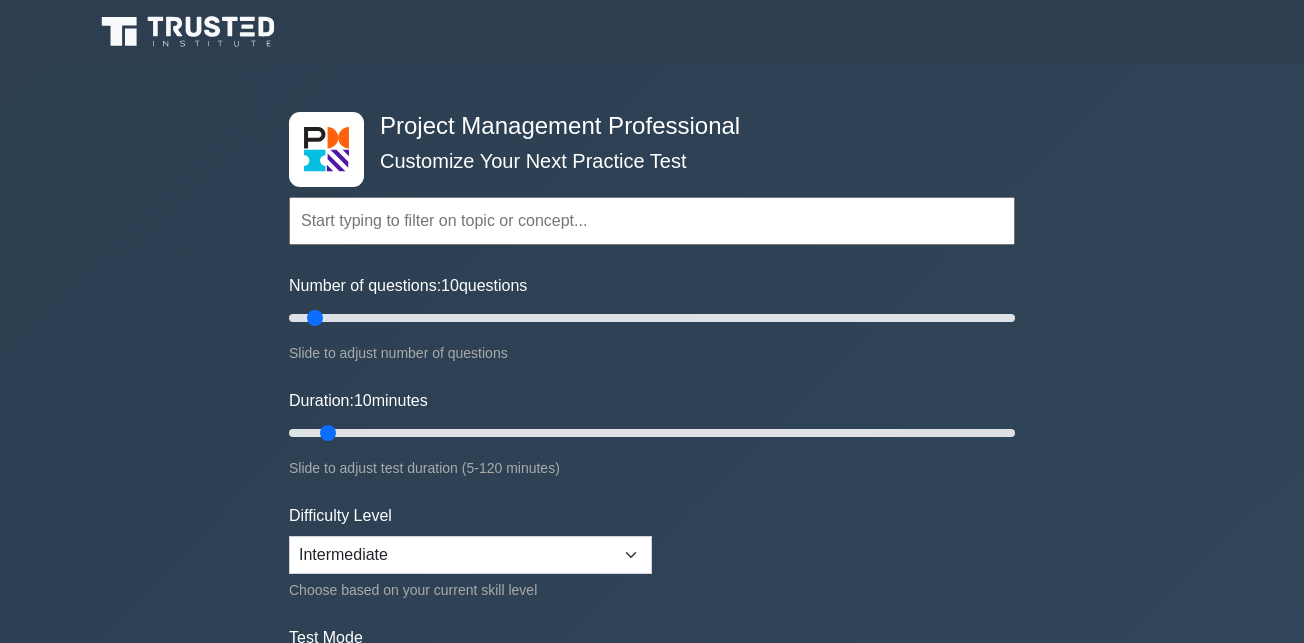 scroll, scrollTop: 0, scrollLeft: 0, axis: both 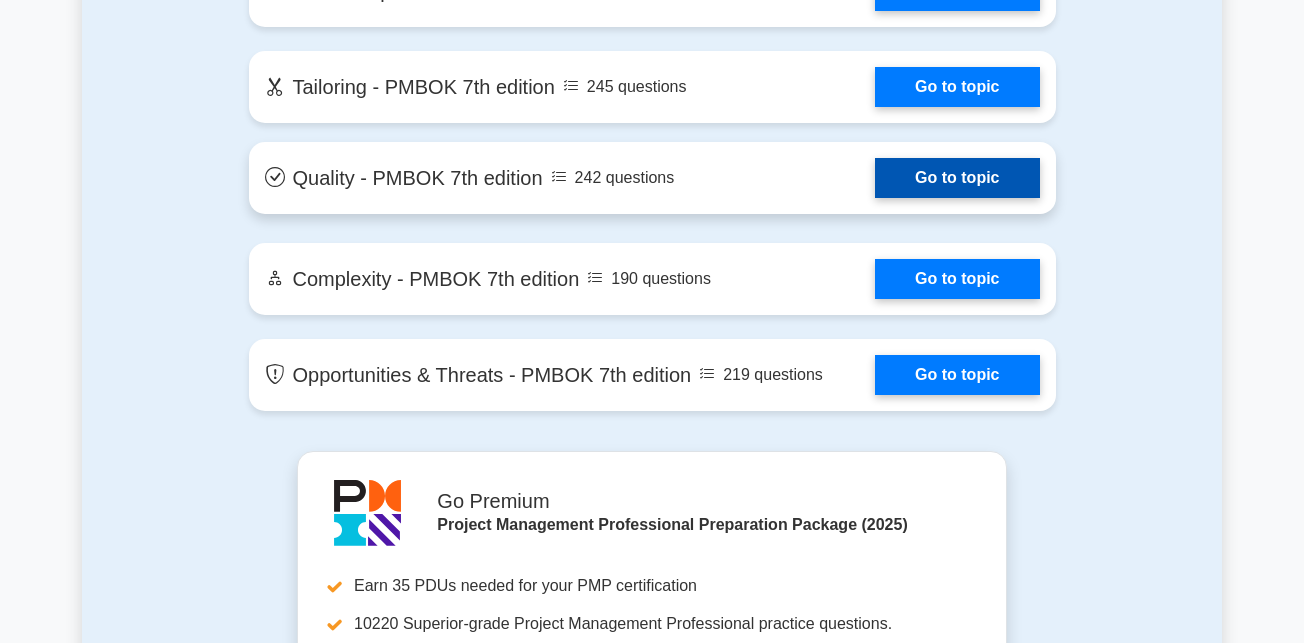 drag, startPoint x: 922, startPoint y: 169, endPoint x: 913, endPoint y: 162, distance: 11.401754 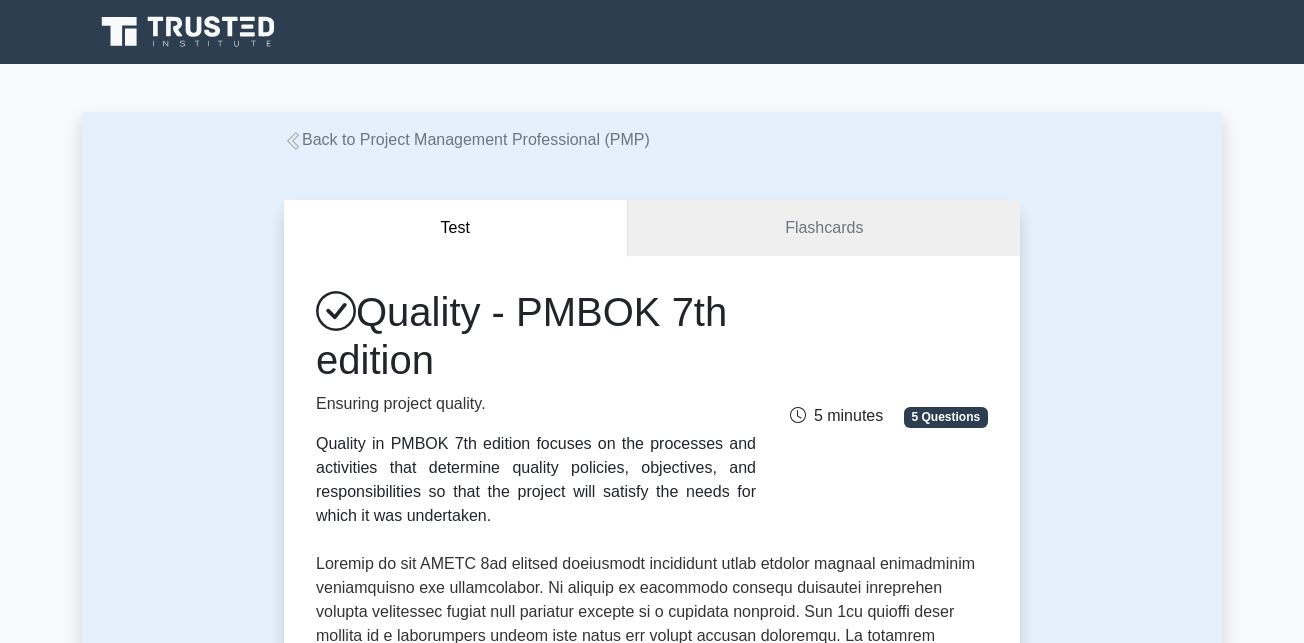 scroll, scrollTop: 0, scrollLeft: 0, axis: both 